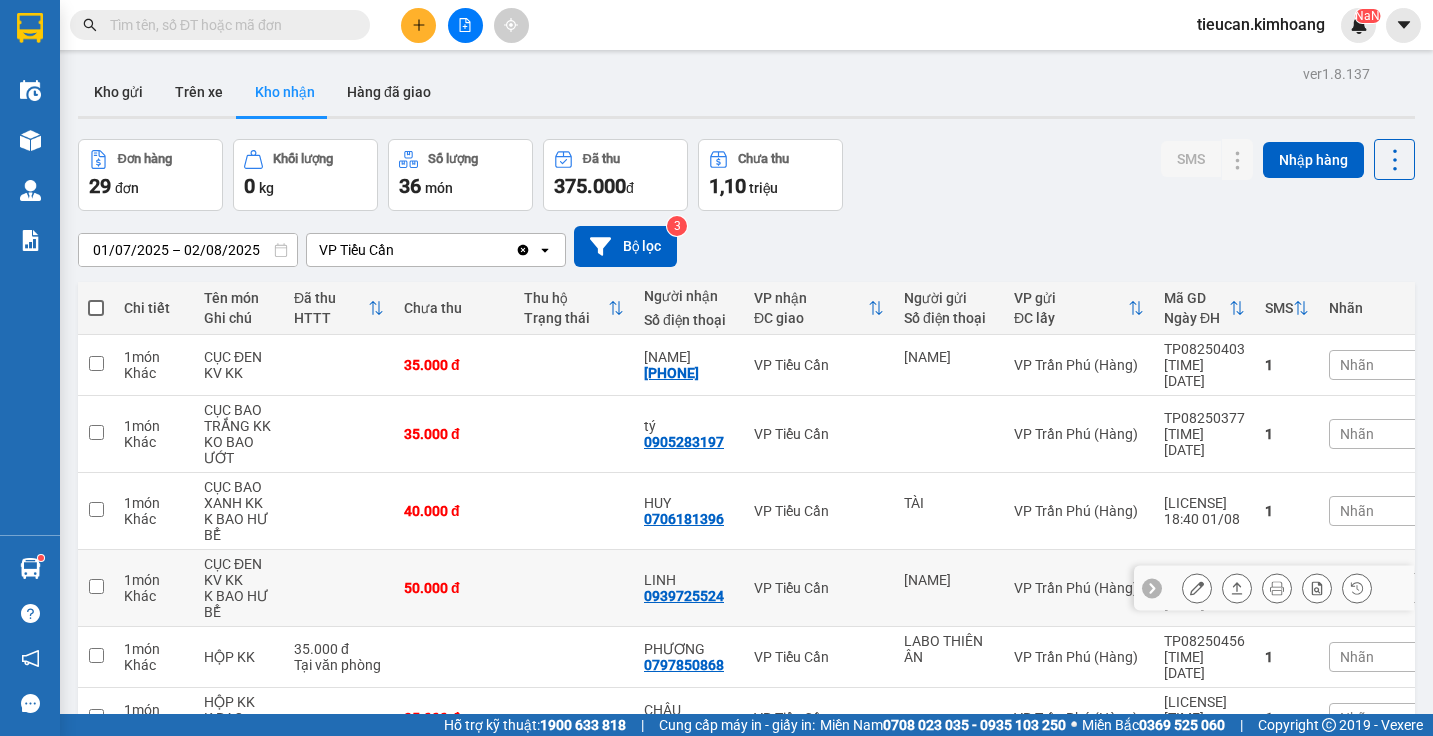 scroll, scrollTop: 0, scrollLeft: 0, axis: both 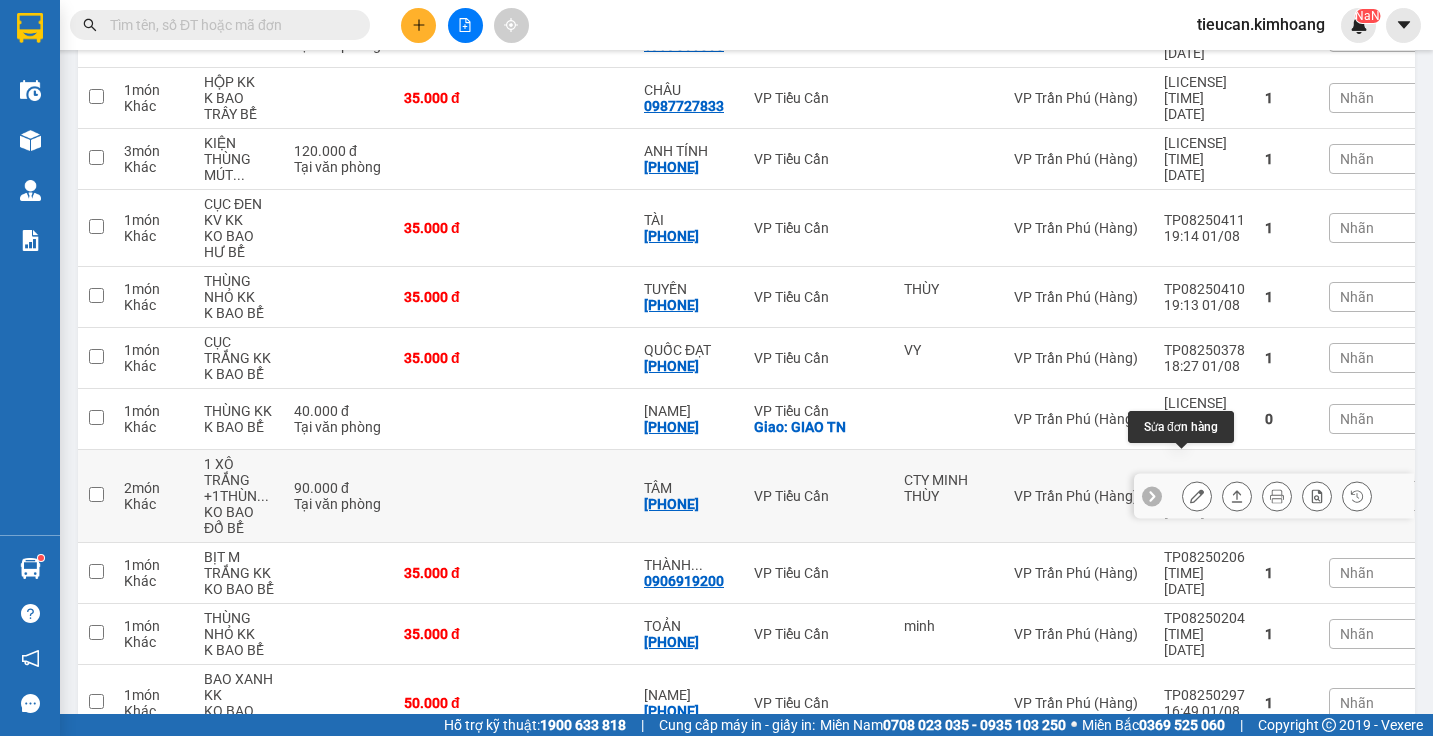 click 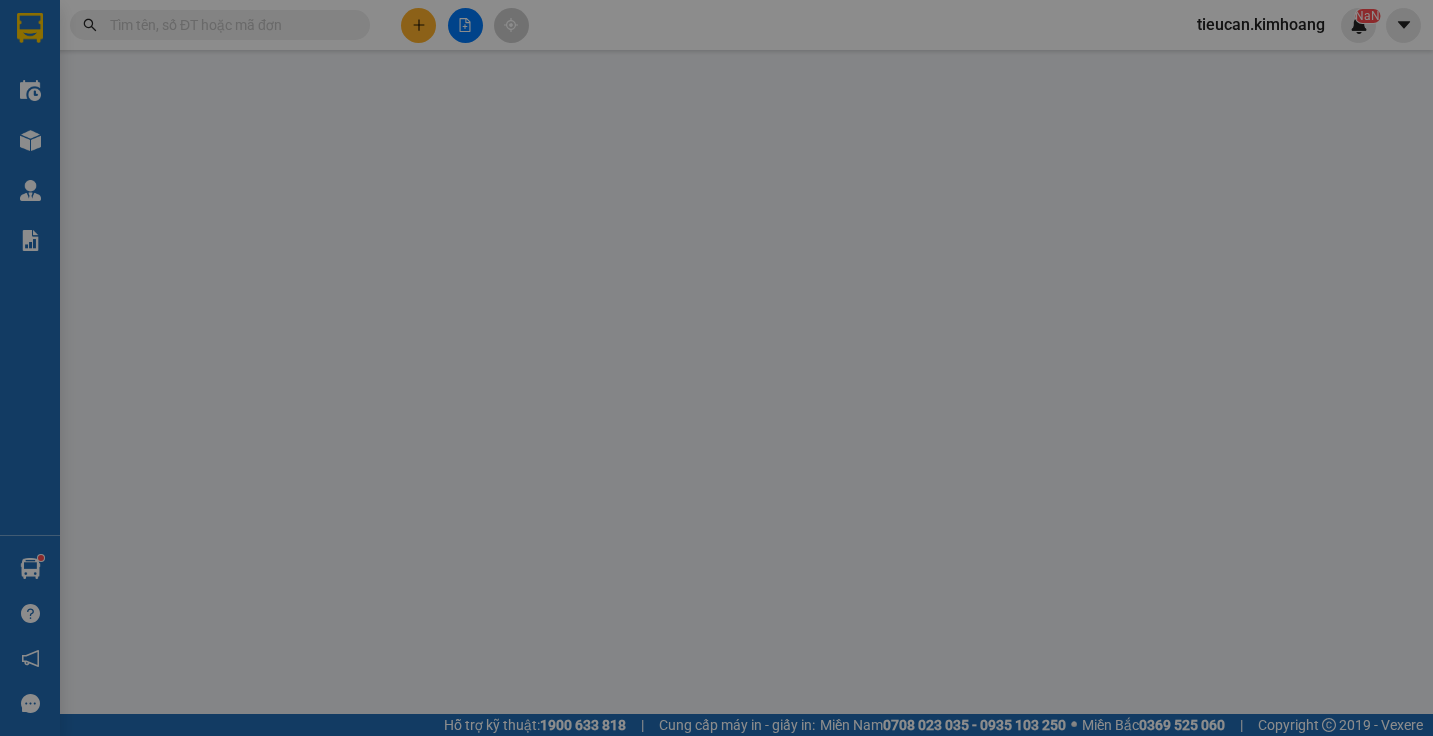 scroll, scrollTop: 0, scrollLeft: 0, axis: both 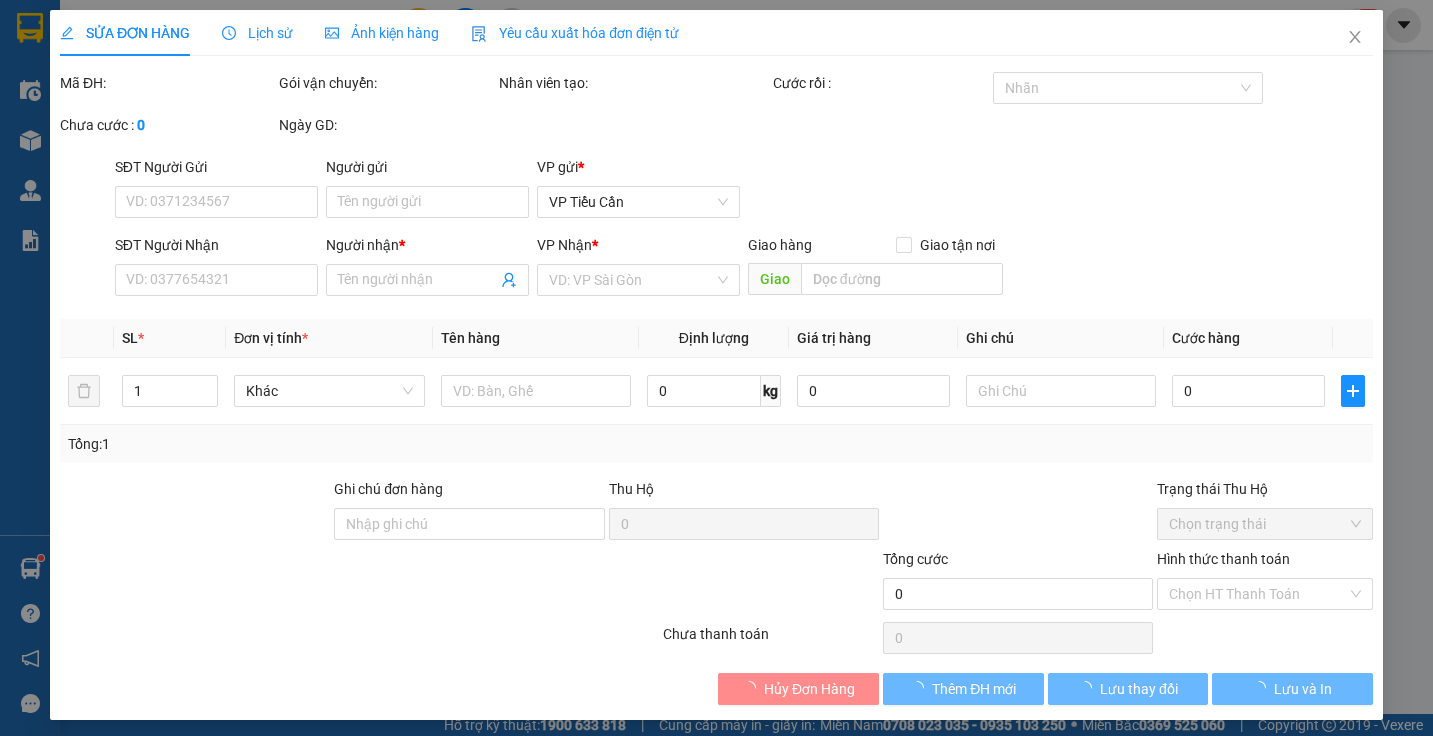 type on "CTY MINH THÙY" 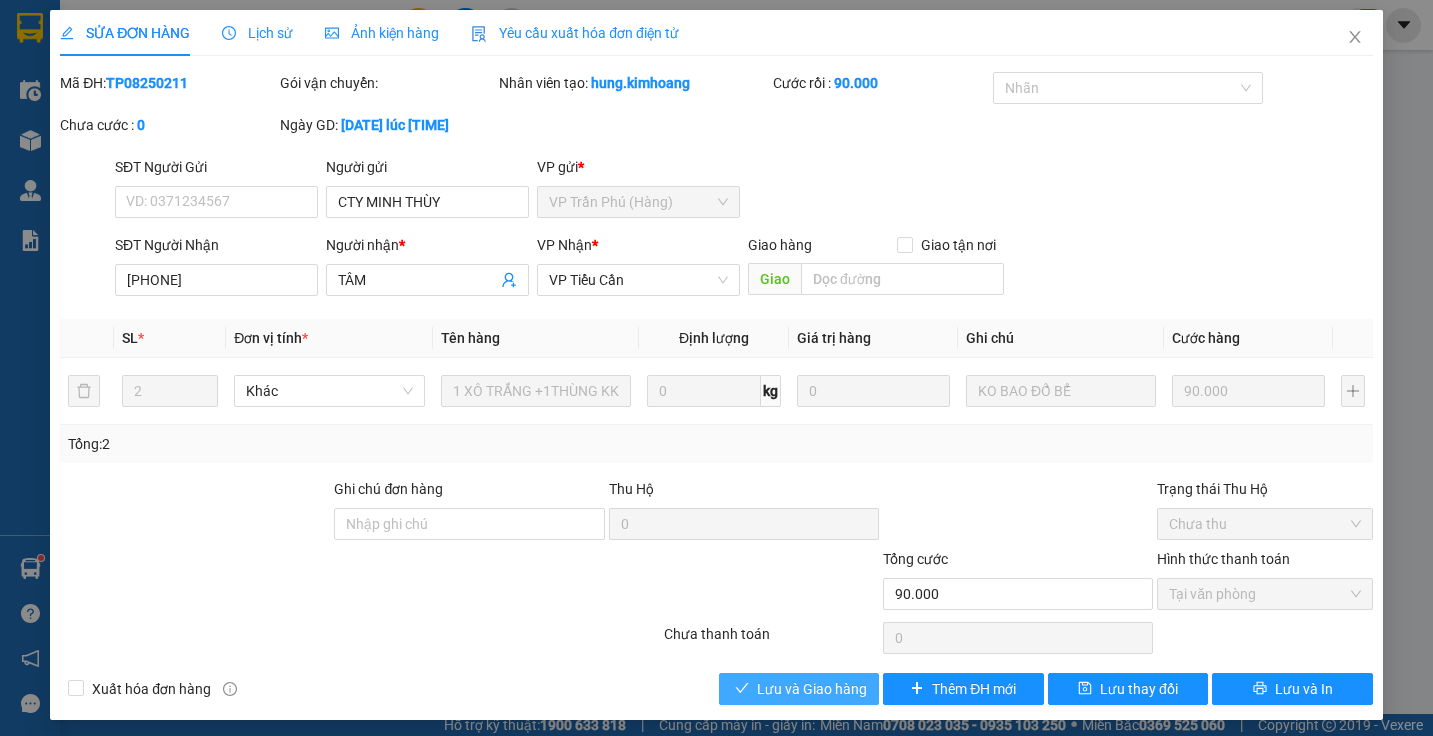 click on "Lưu và Giao hàng" at bounding box center (812, 689) 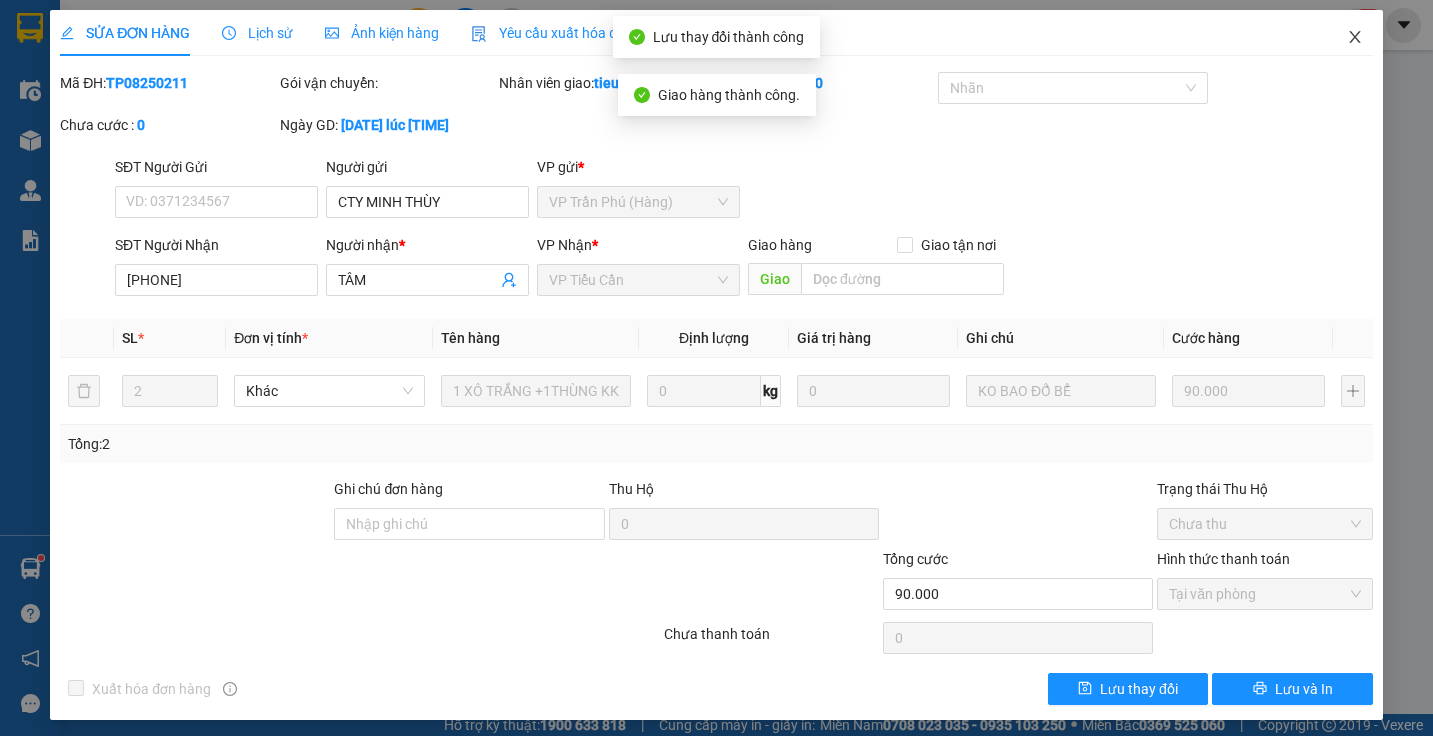 click at bounding box center [1355, 38] 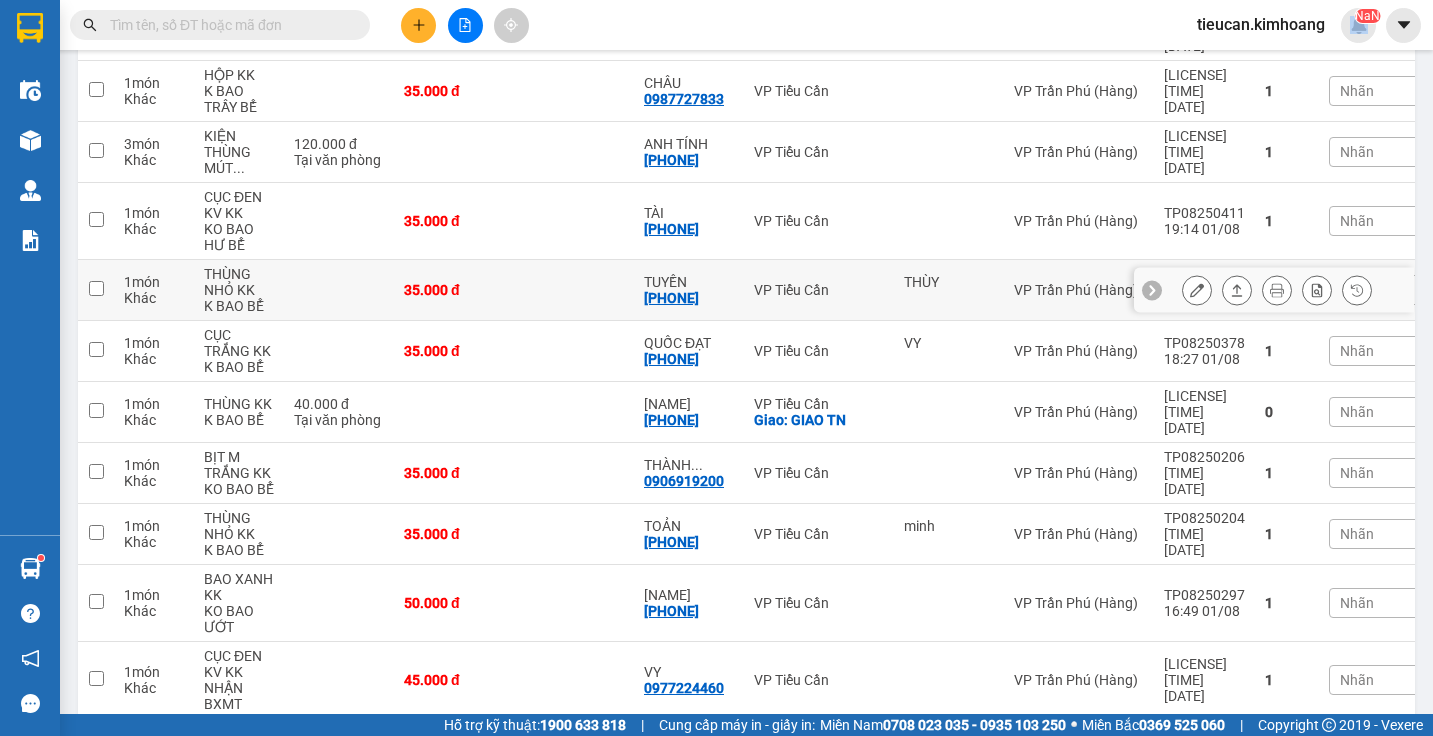 scroll, scrollTop: 427, scrollLeft: 0, axis: vertical 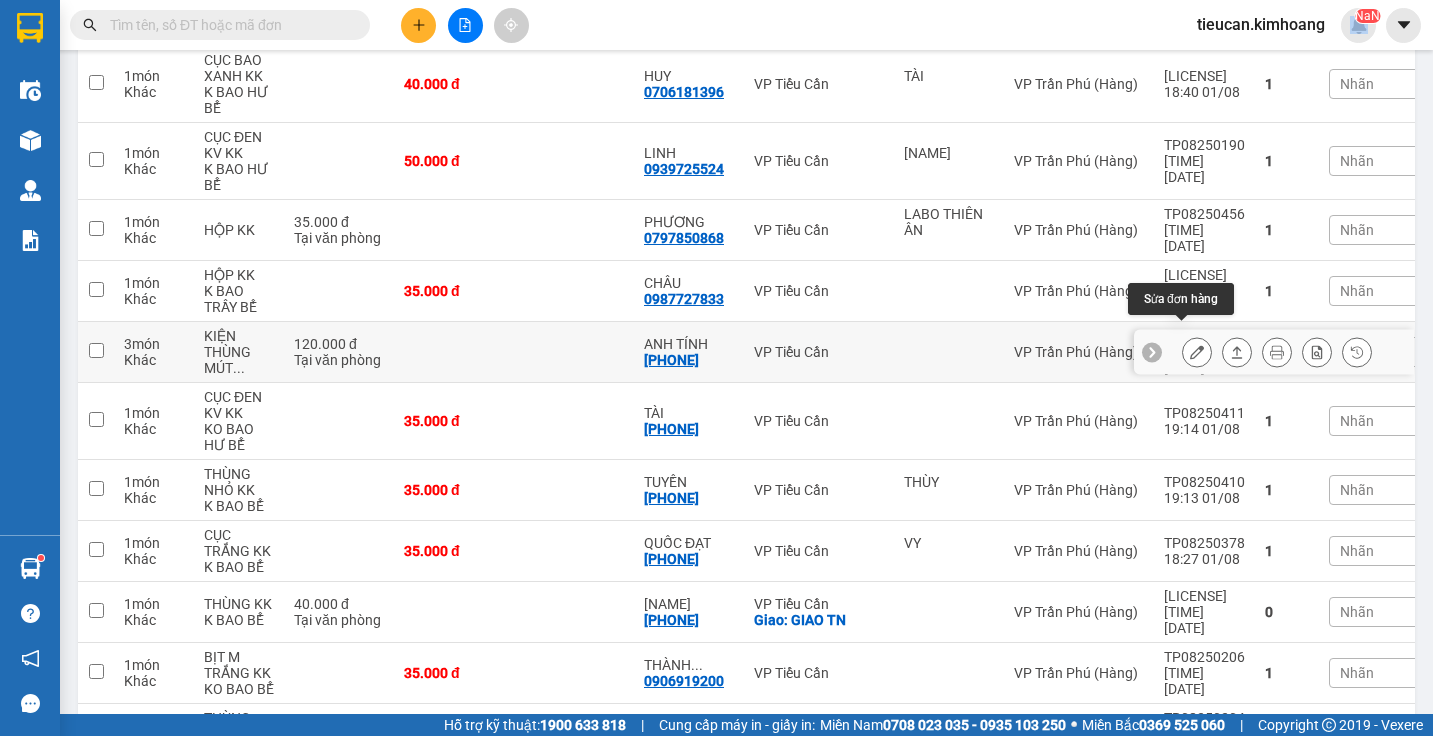 click 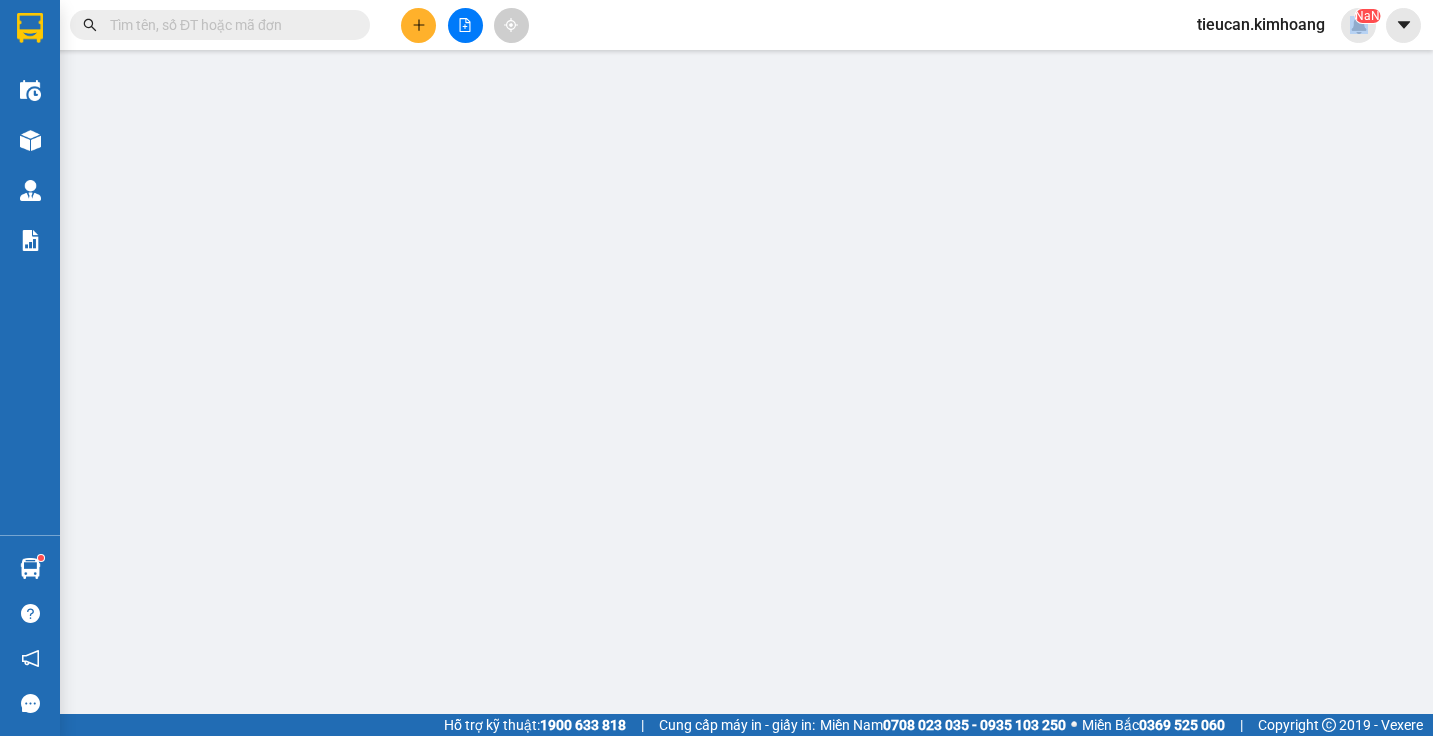 scroll, scrollTop: 0, scrollLeft: 0, axis: both 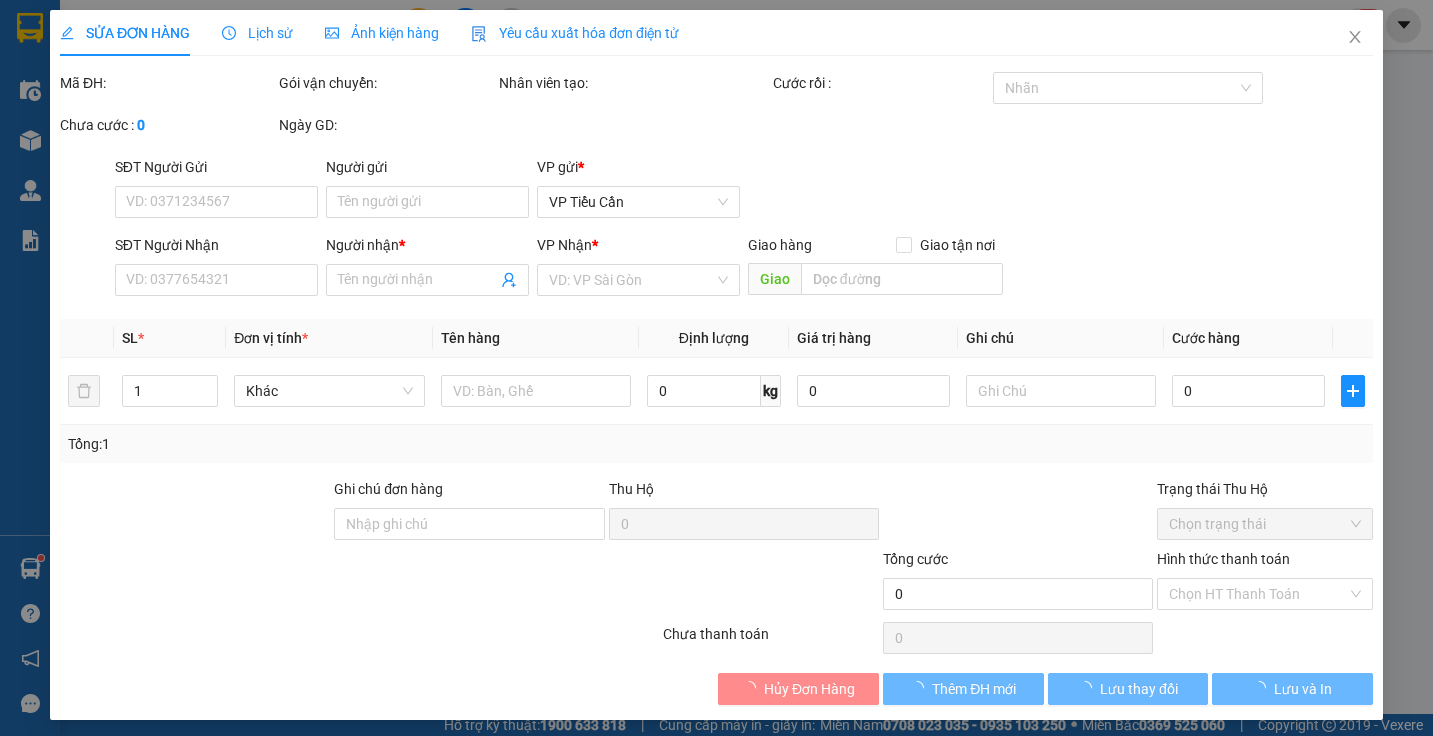 type on "[PHONE]" 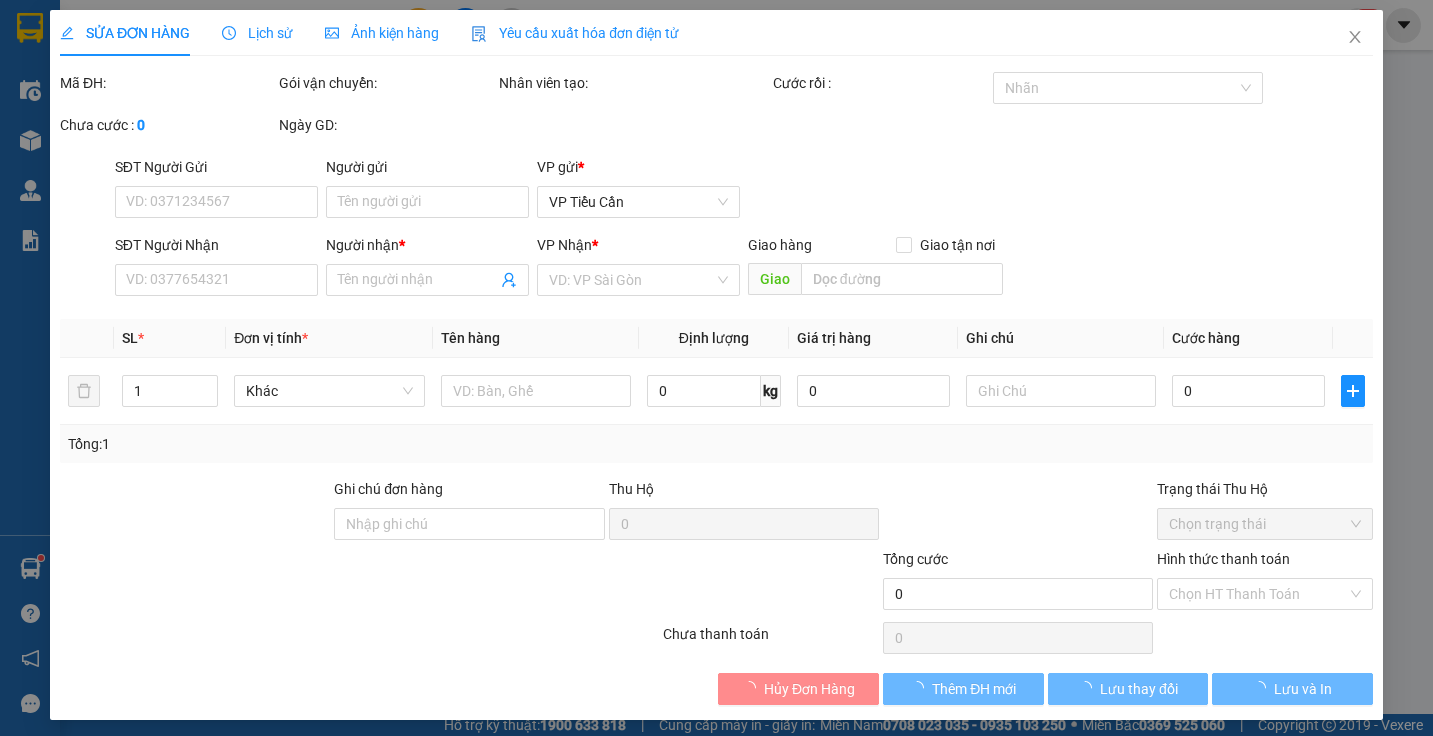 type on "ANH TÍNH" 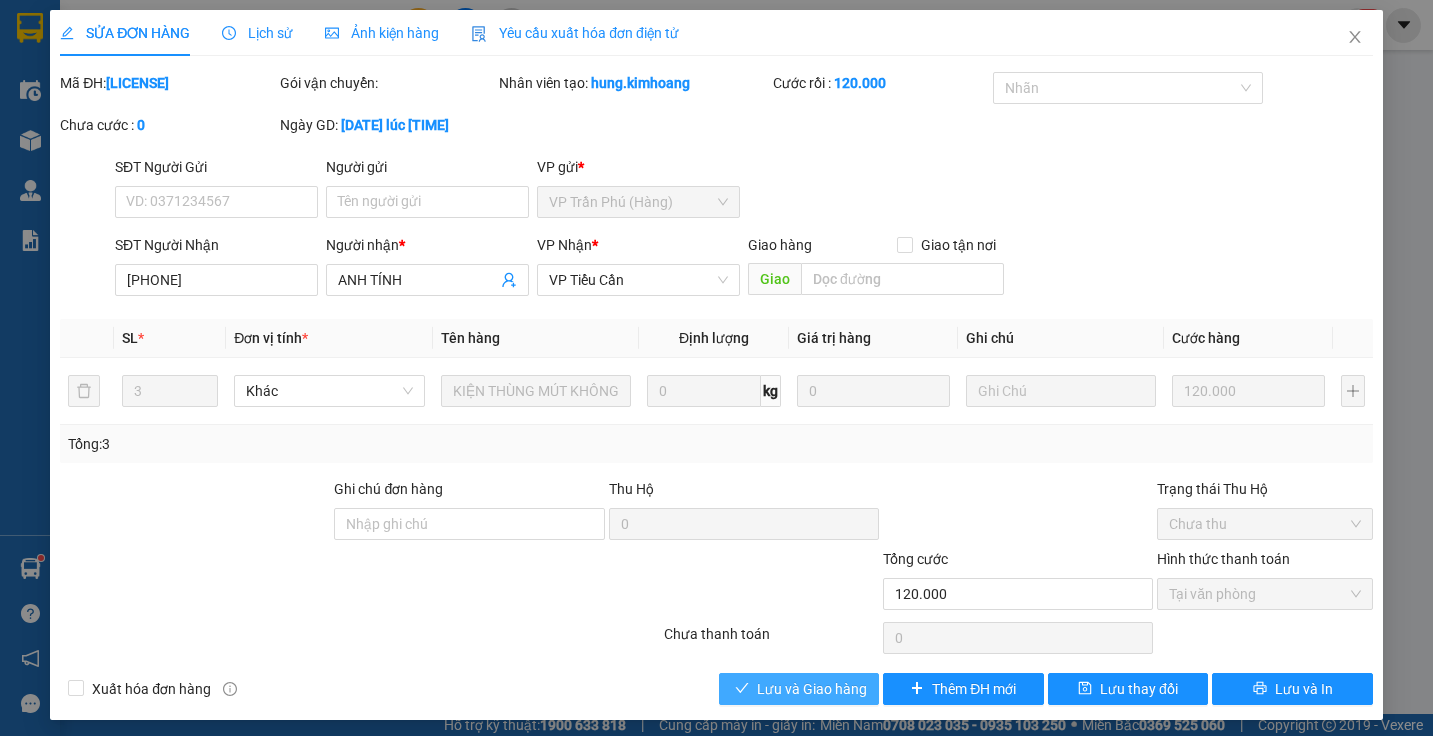 click on "Lưu và Giao hàng" at bounding box center (812, 689) 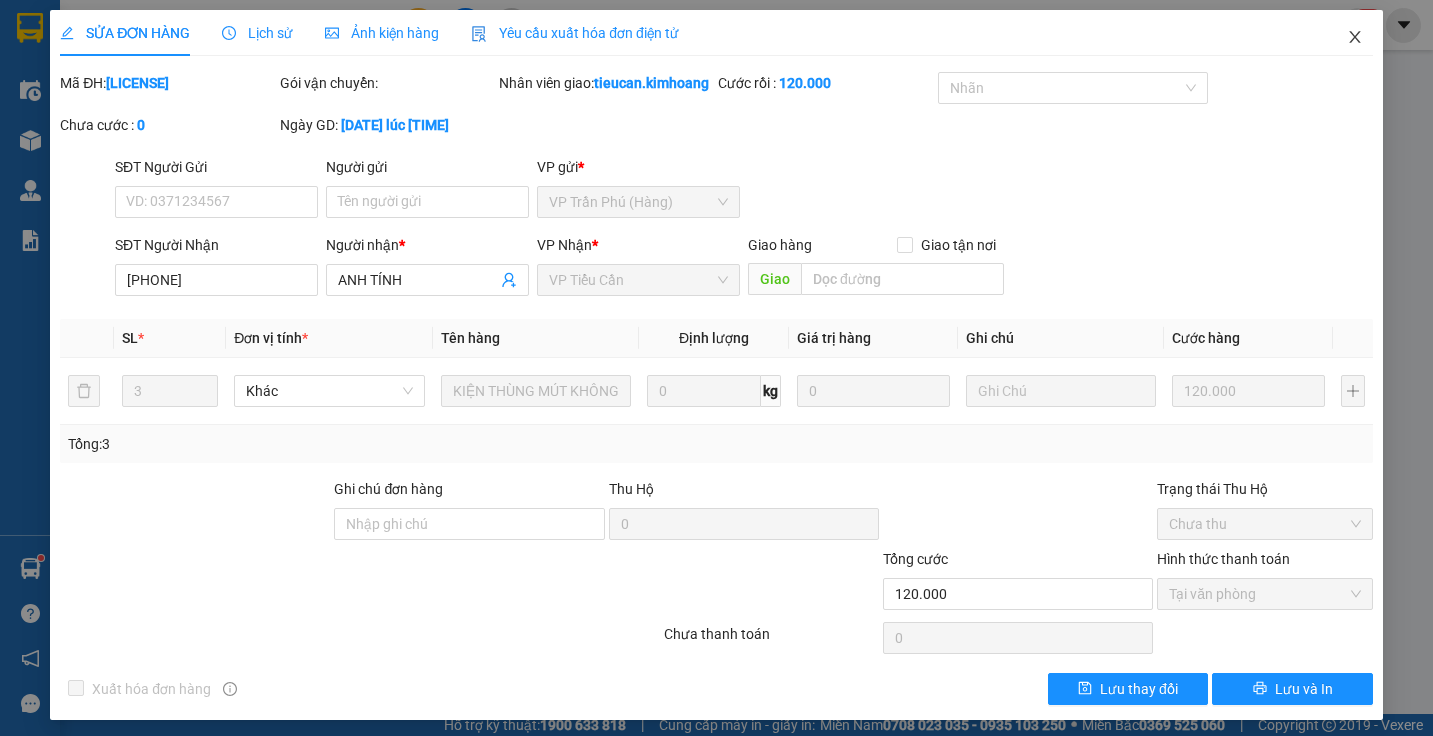 click 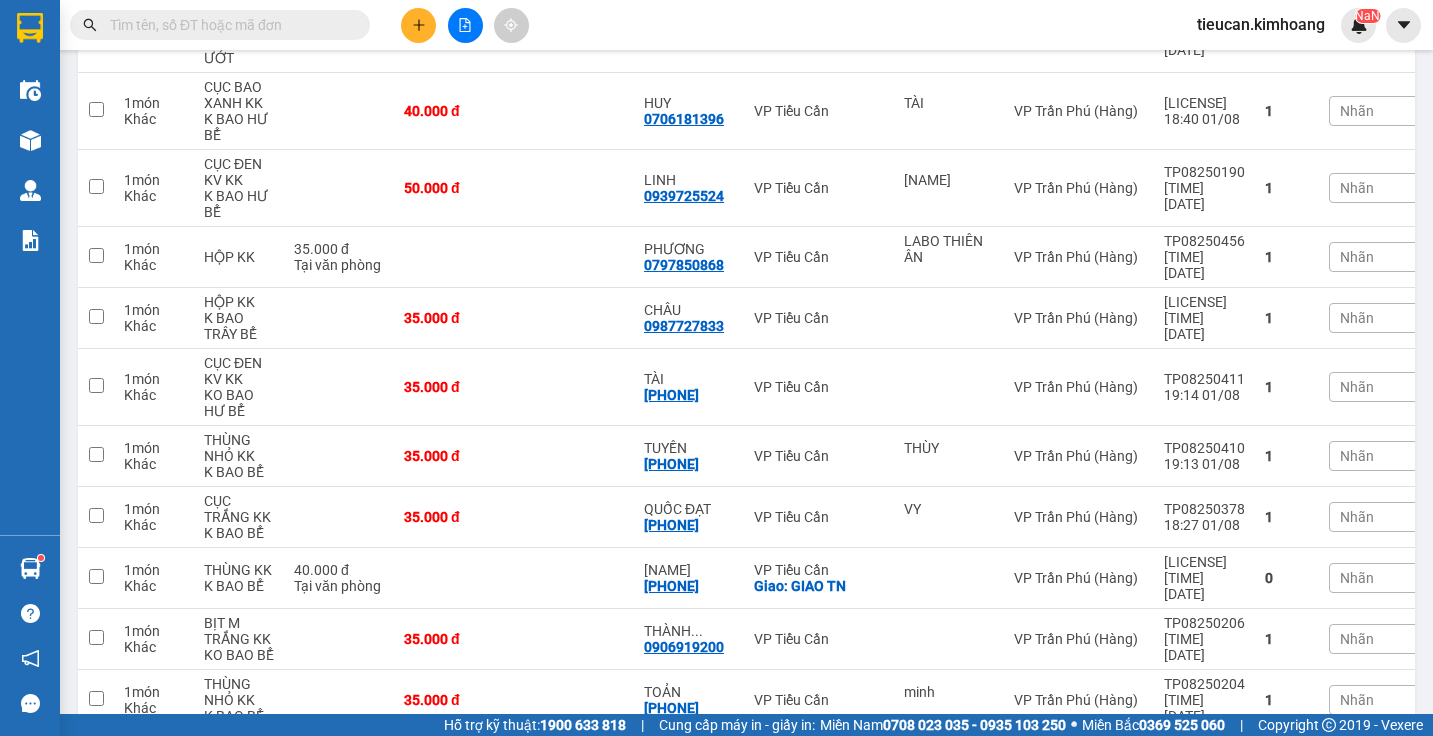 scroll, scrollTop: 500, scrollLeft: 0, axis: vertical 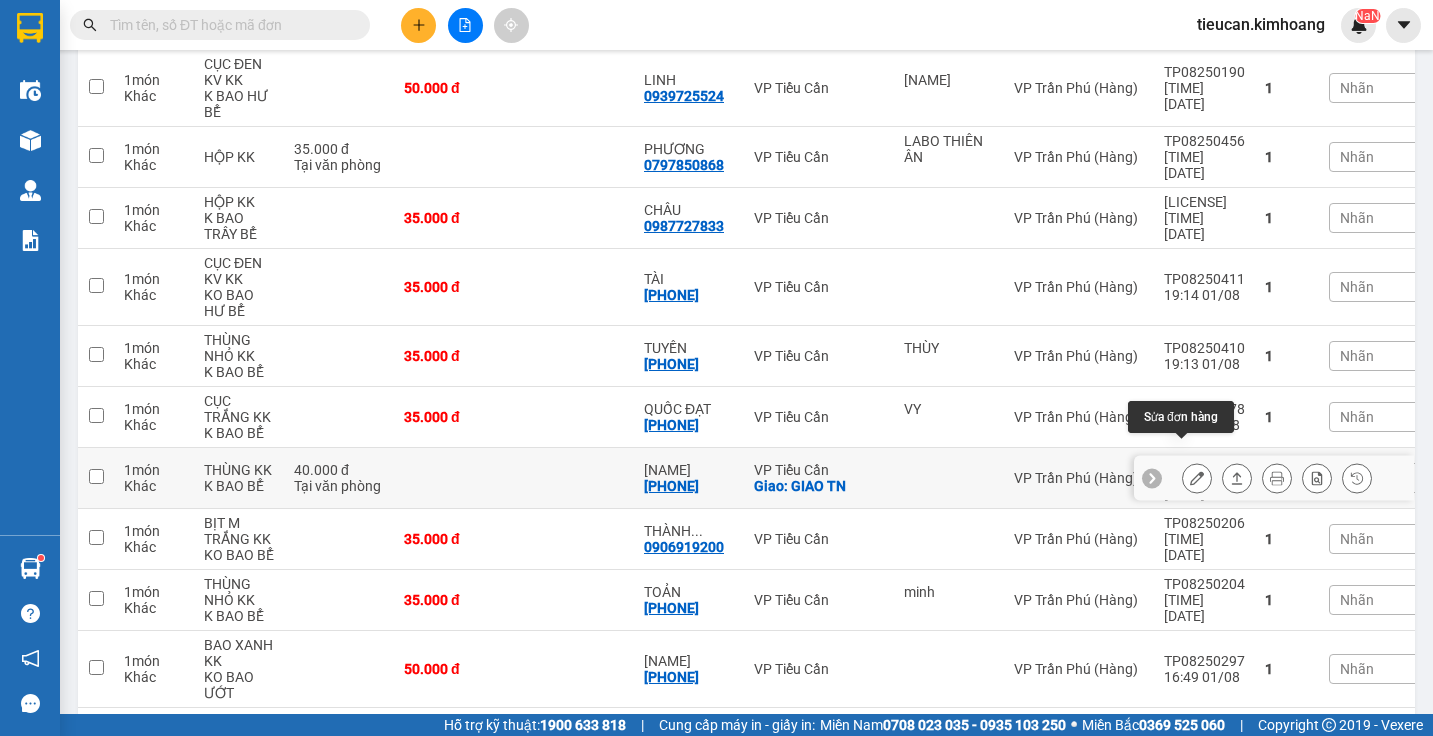click at bounding box center (1197, 478) 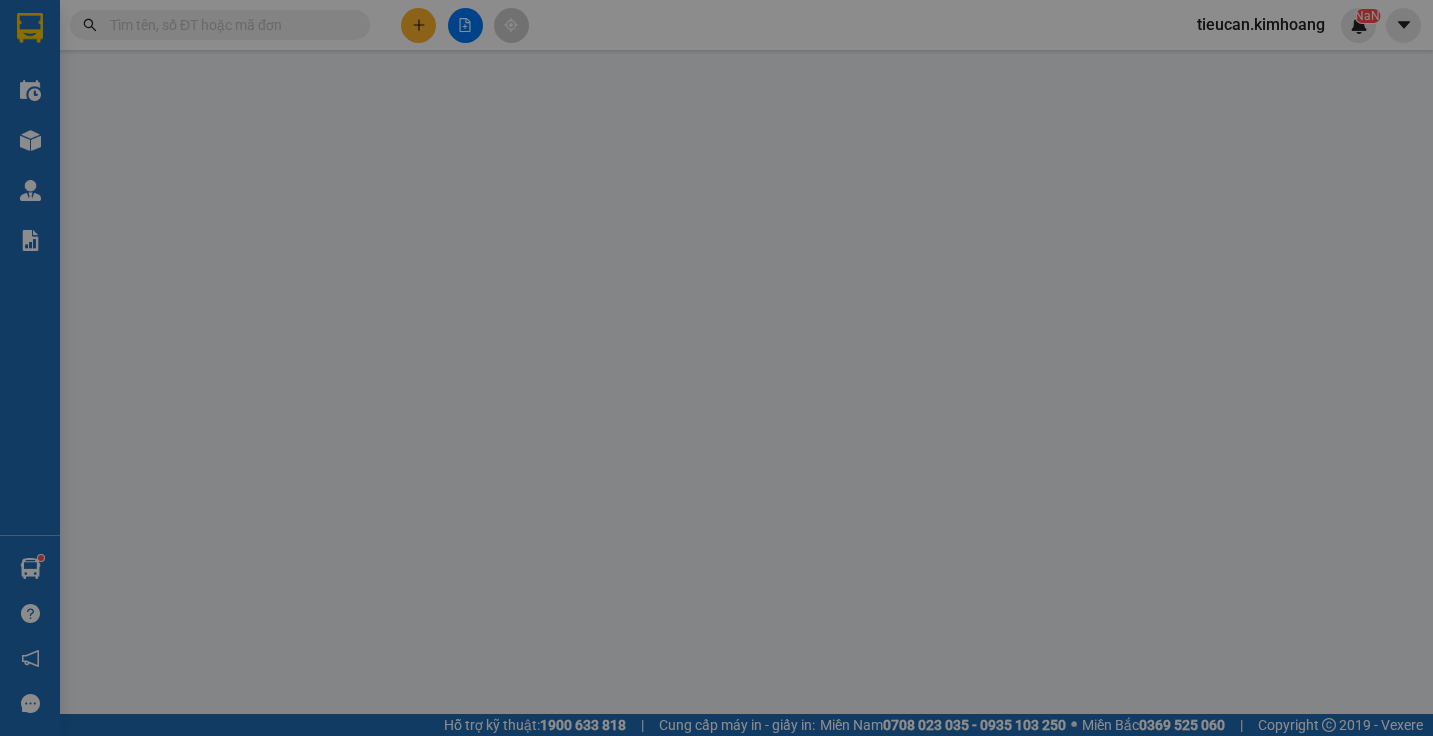 scroll, scrollTop: 0, scrollLeft: 0, axis: both 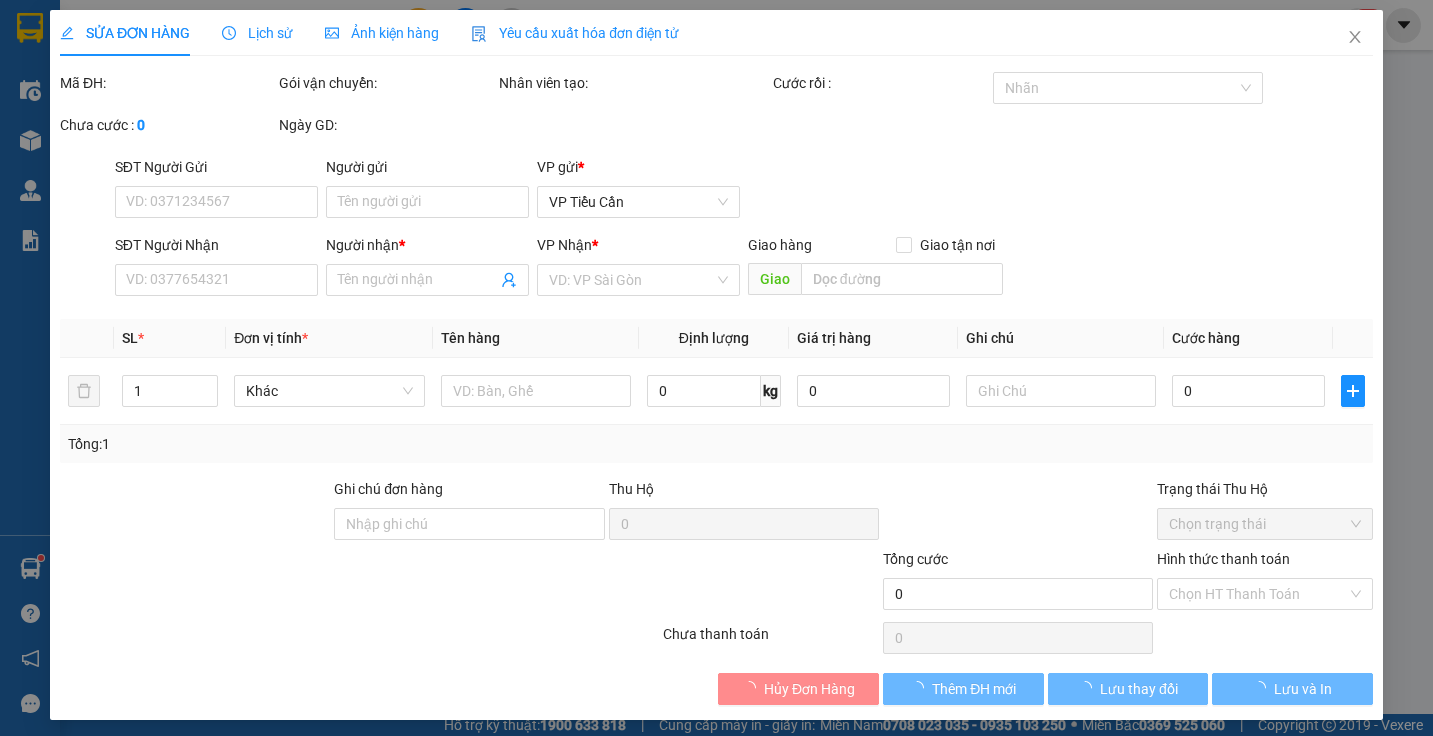 type on "[PHONE]" 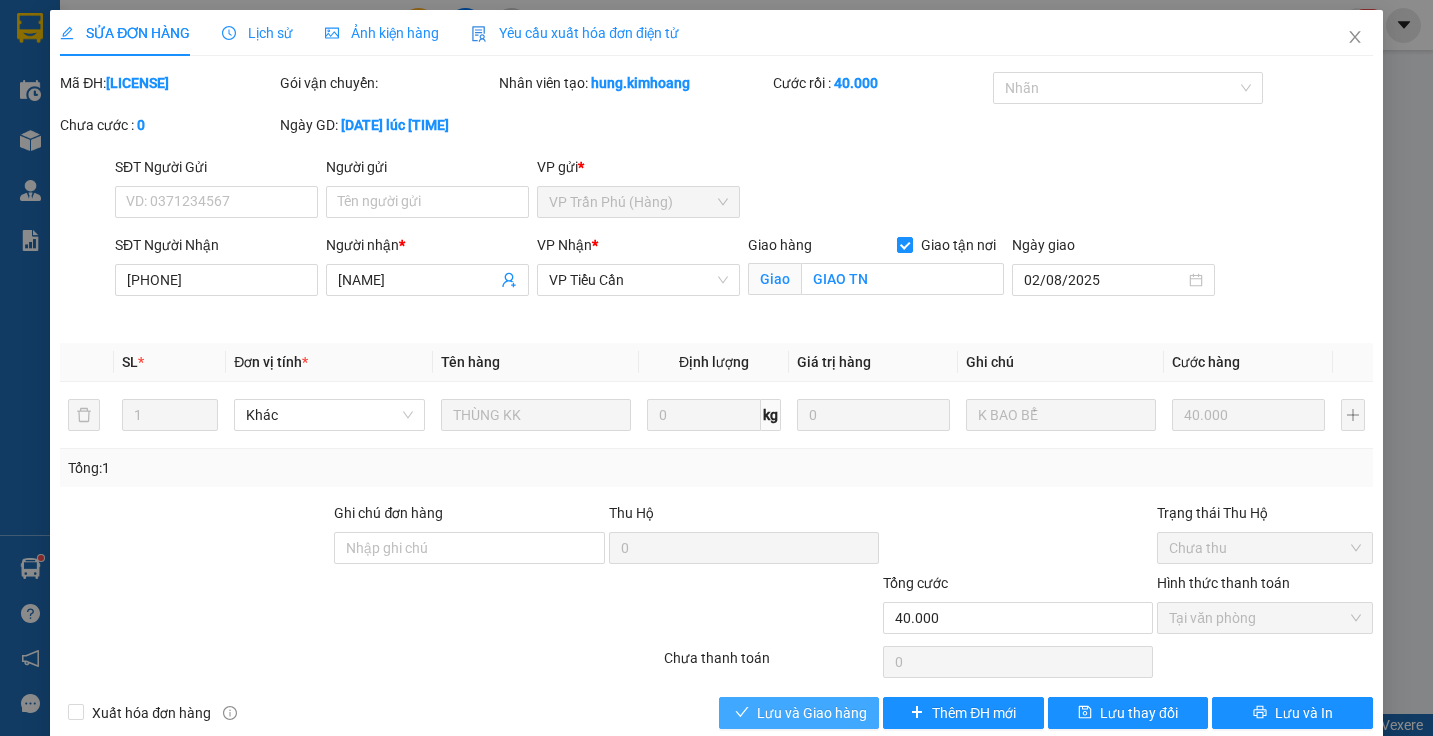 click on "Lưu và Giao hàng" at bounding box center (812, 713) 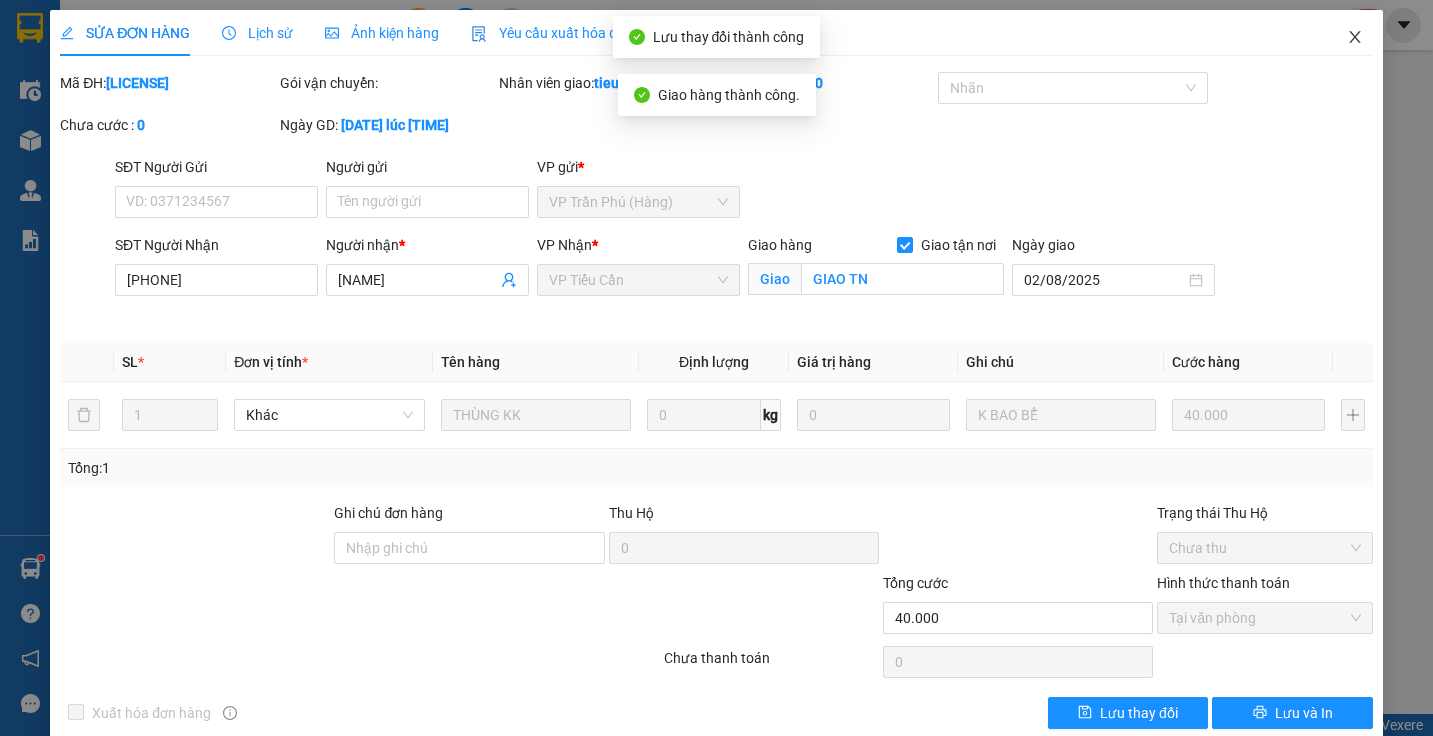 click at bounding box center (1355, 38) 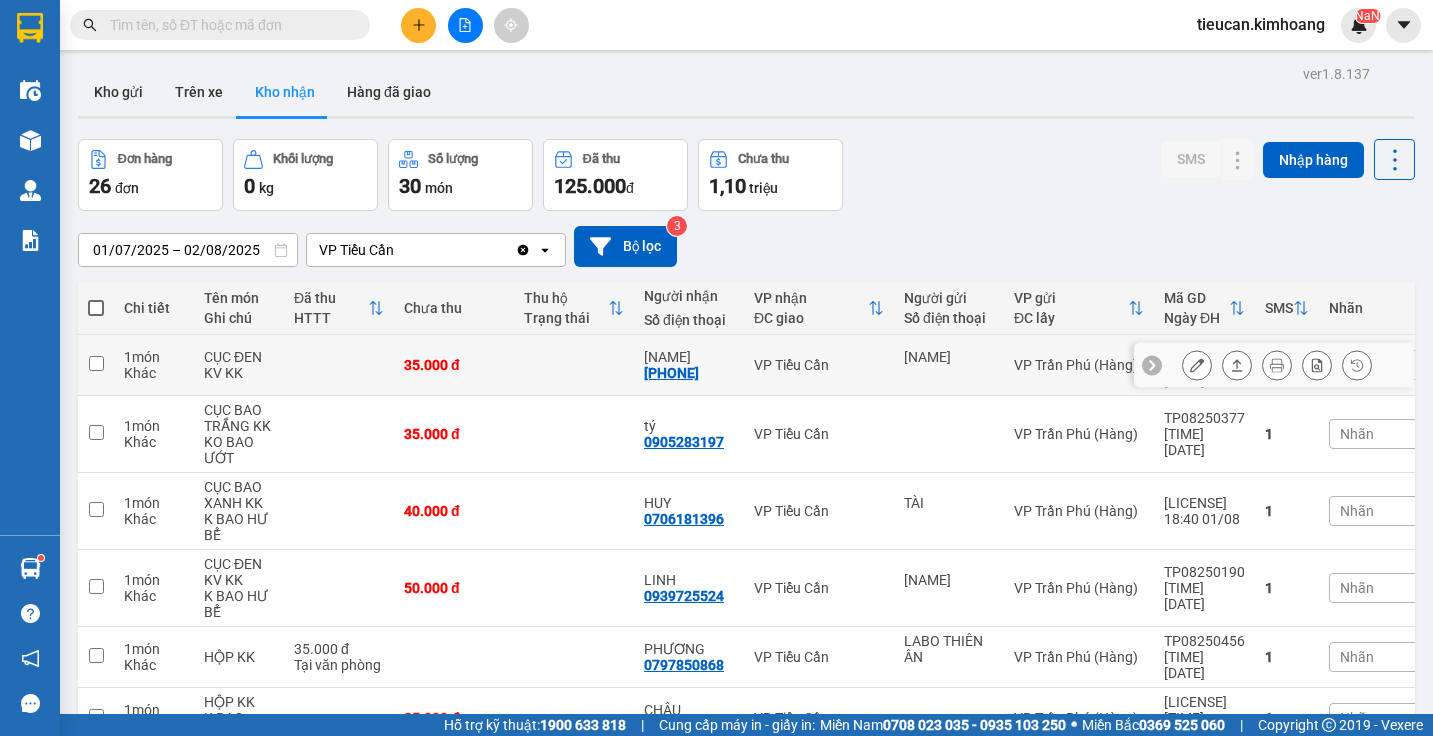 scroll, scrollTop: 200, scrollLeft: 0, axis: vertical 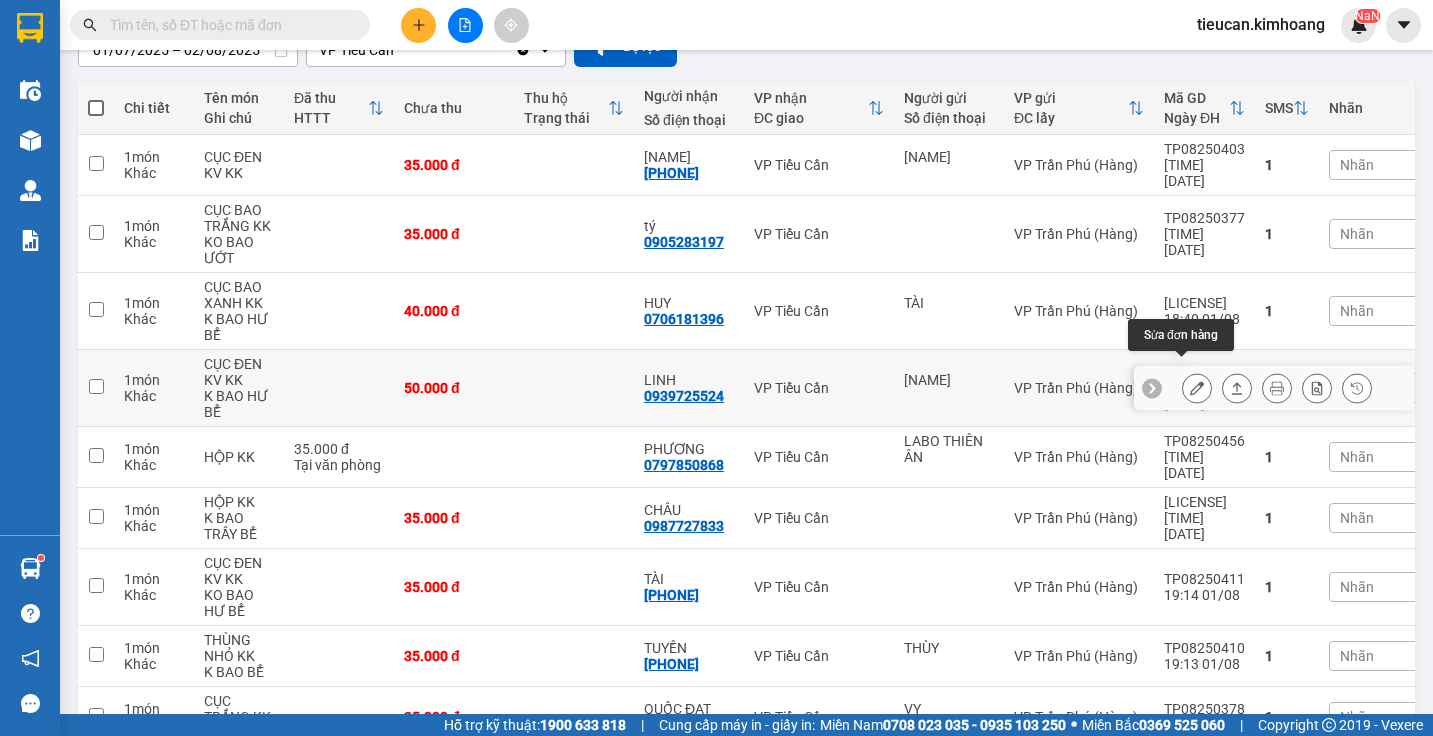 click 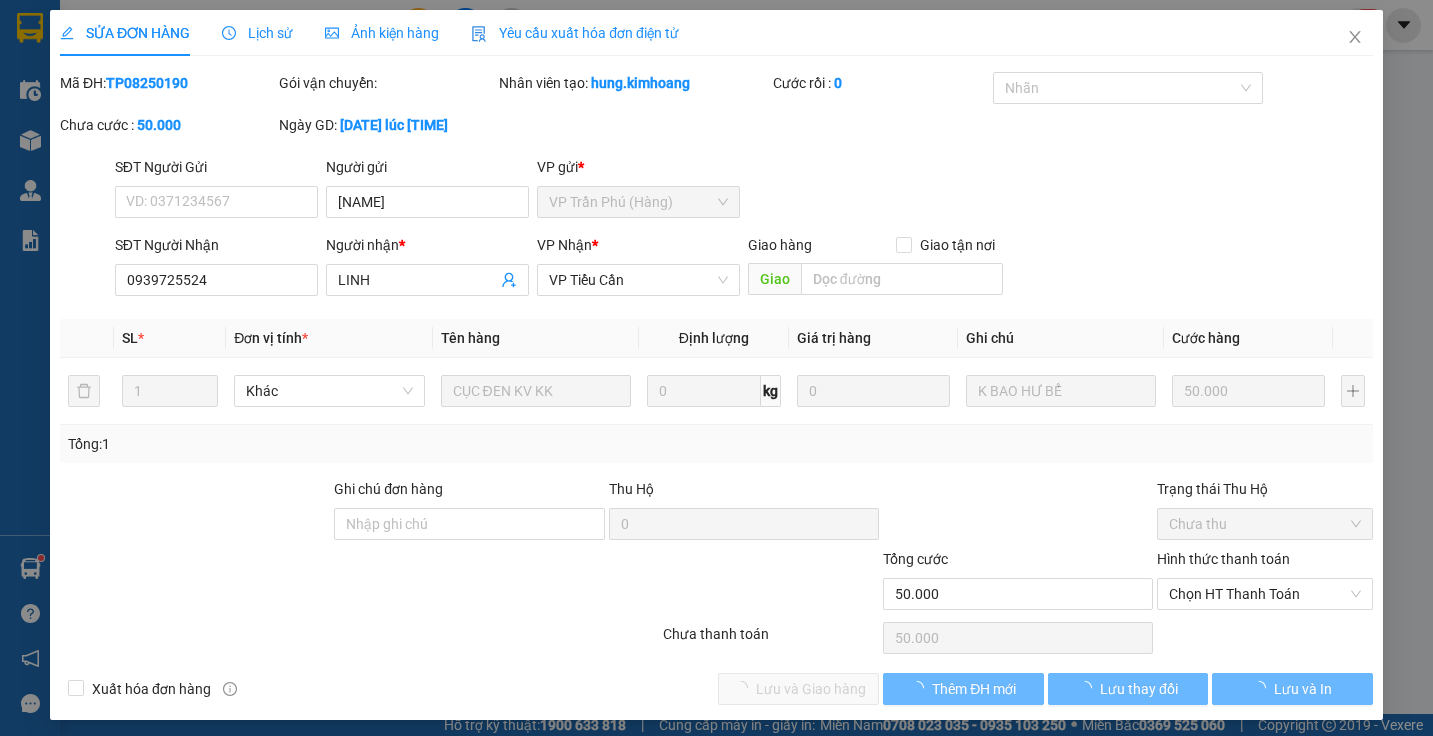 scroll, scrollTop: 0, scrollLeft: 0, axis: both 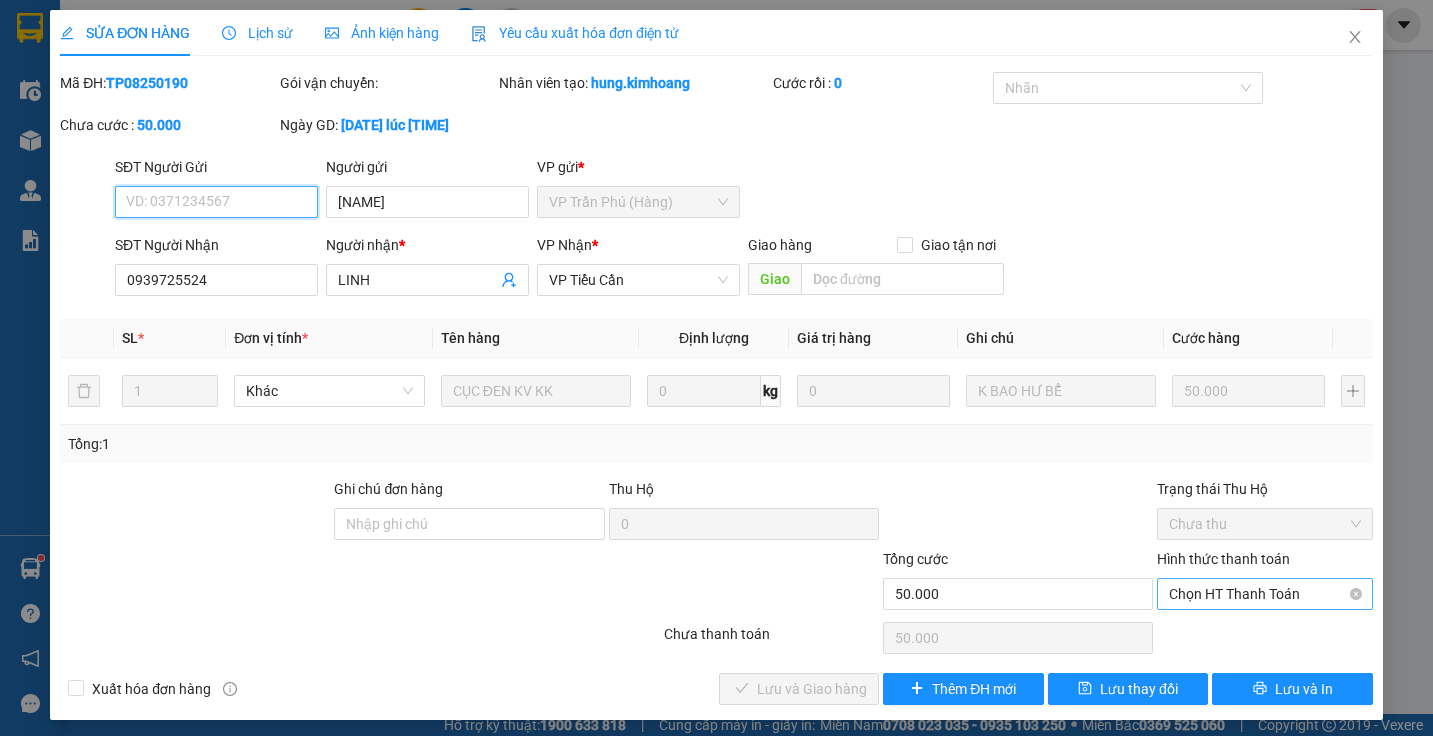 click on "Chọn HT Thanh Toán" at bounding box center (1264, 594) 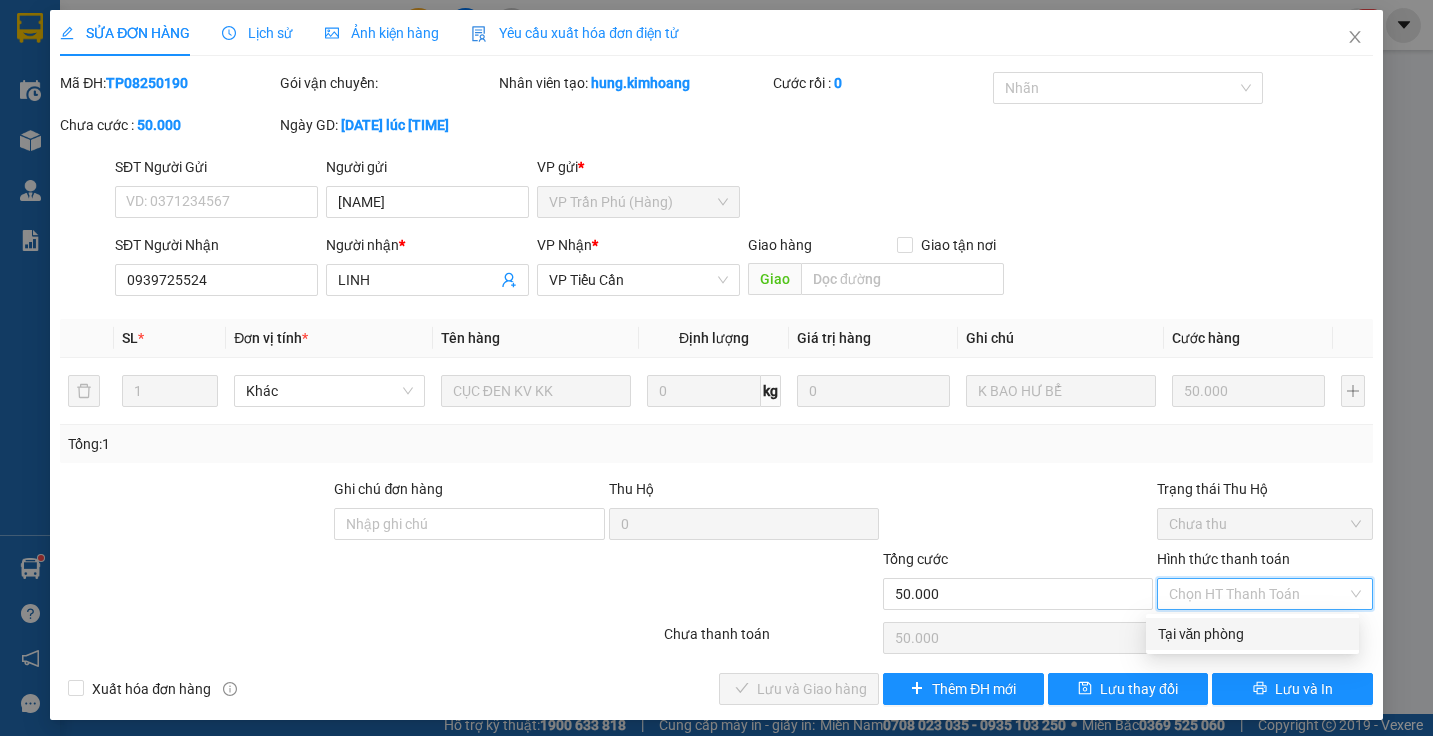 click on "Tại văn phòng" at bounding box center [1252, 634] 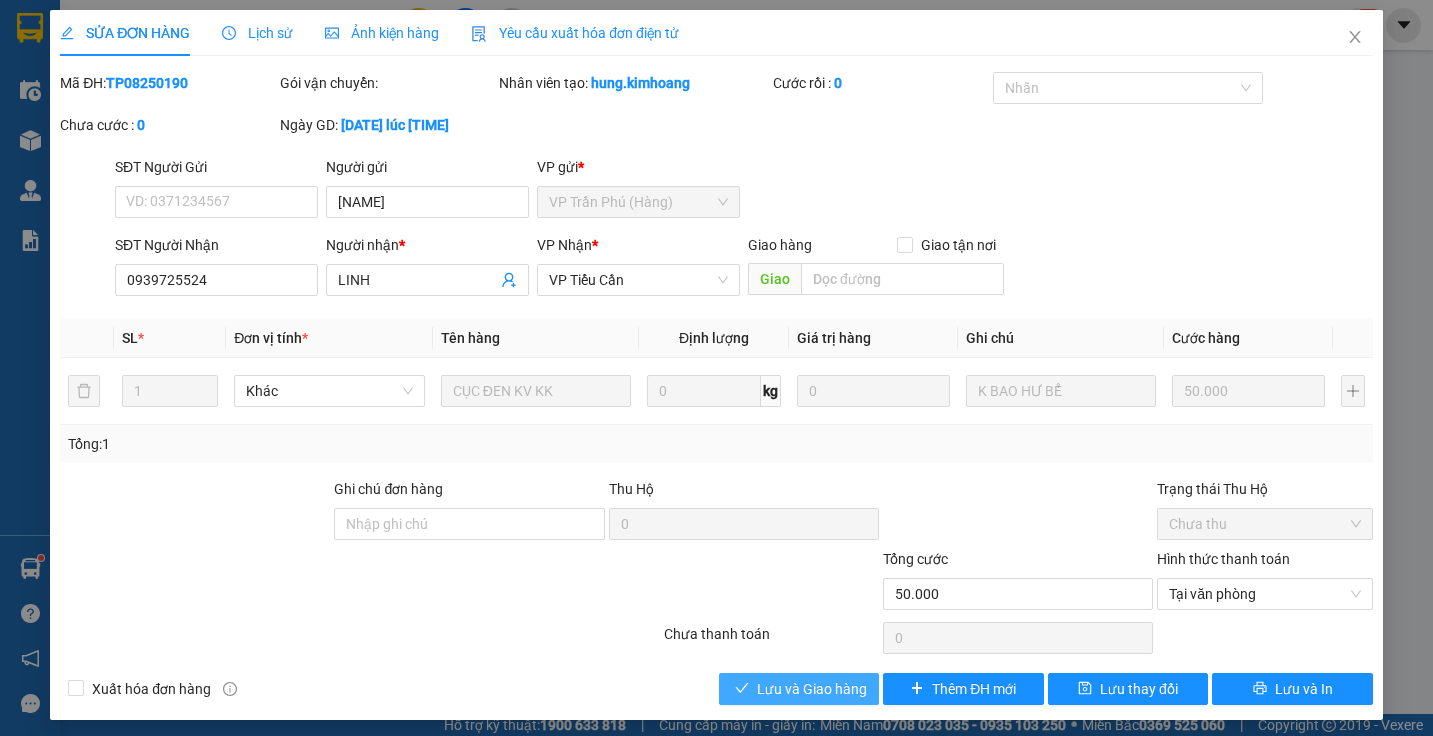 click on "Lưu và Giao hàng" at bounding box center (812, 689) 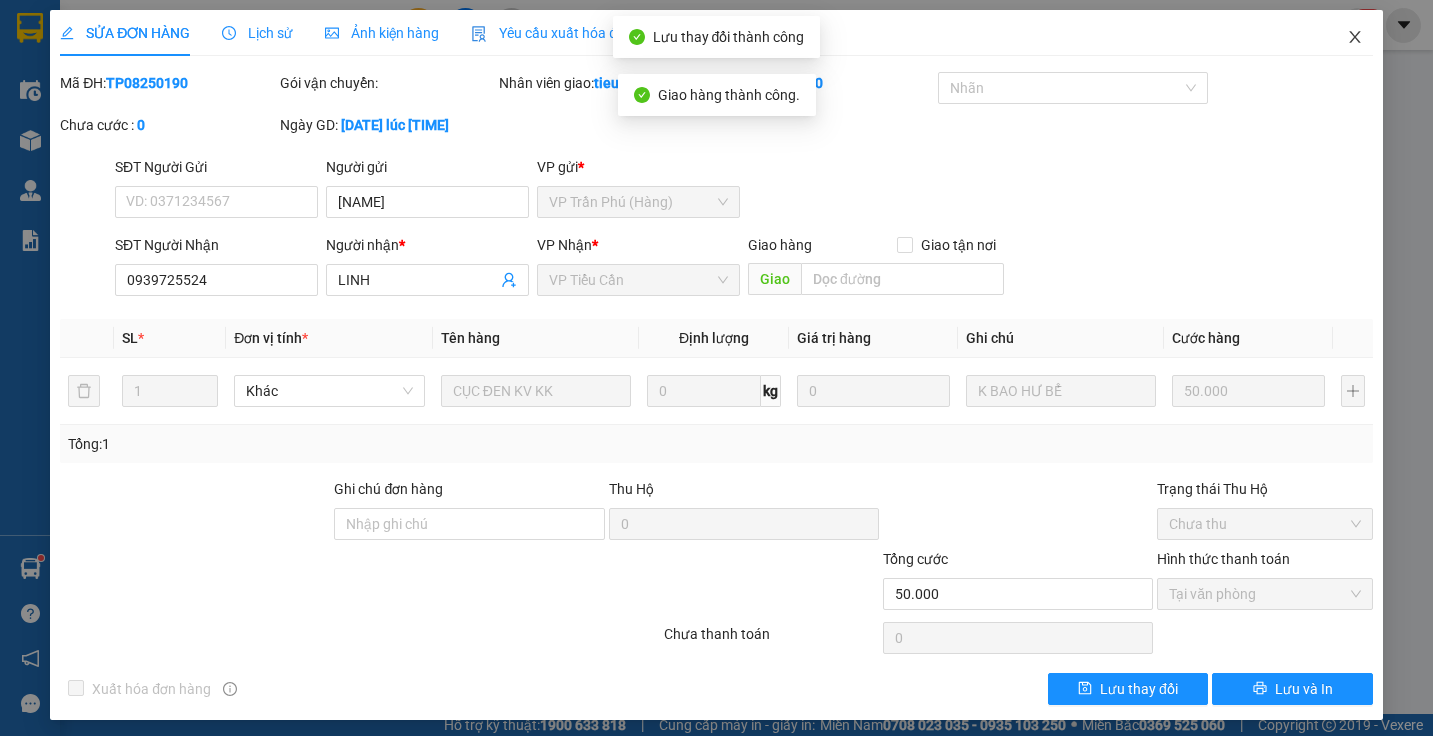 click 